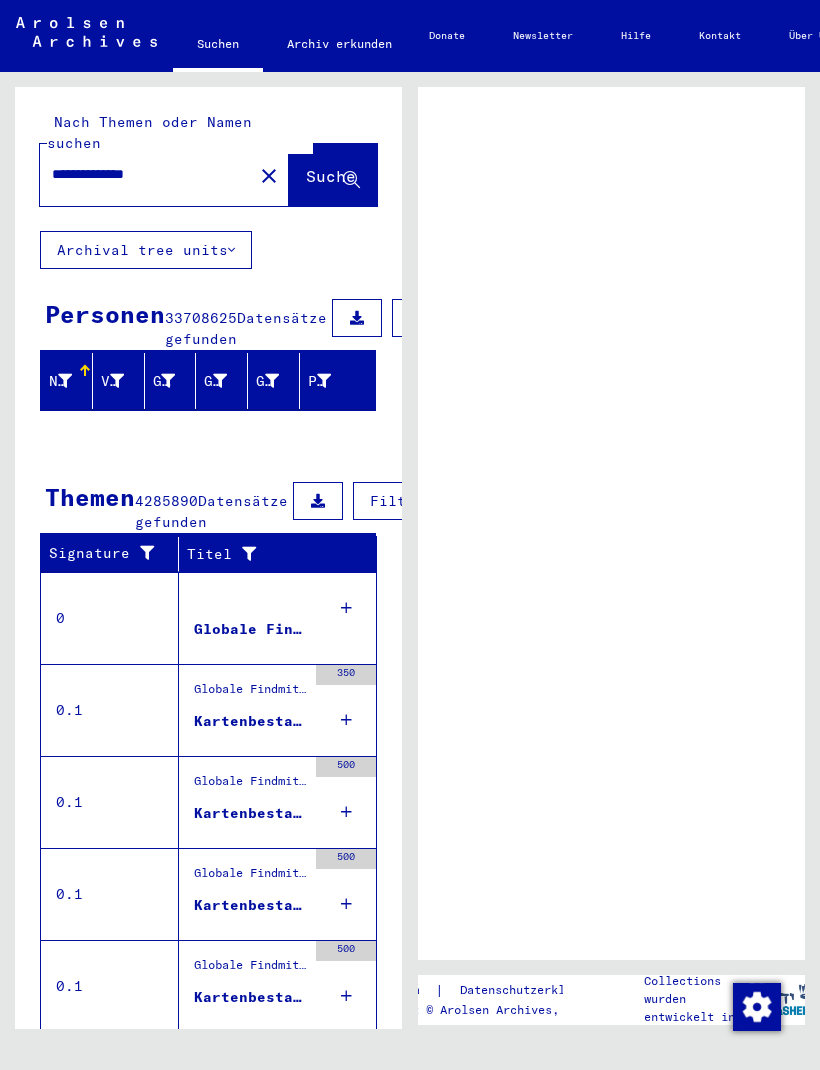 click on "**********" at bounding box center [146, 174] 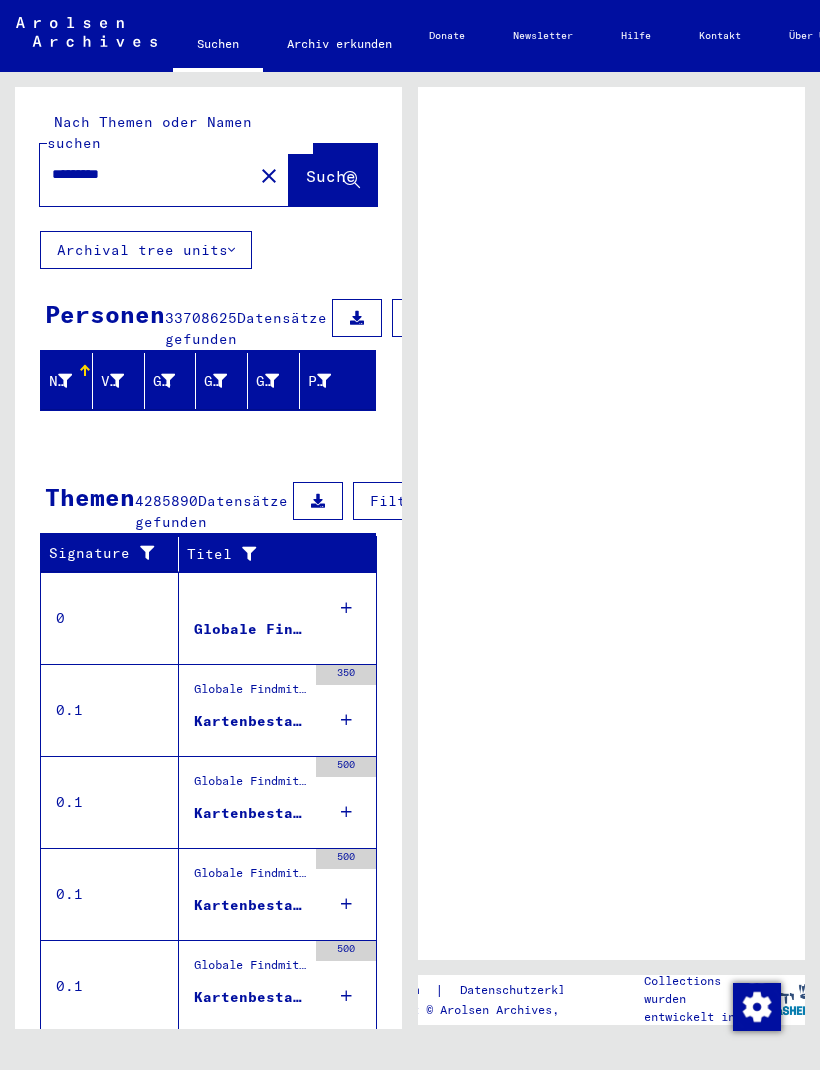 type on "********" 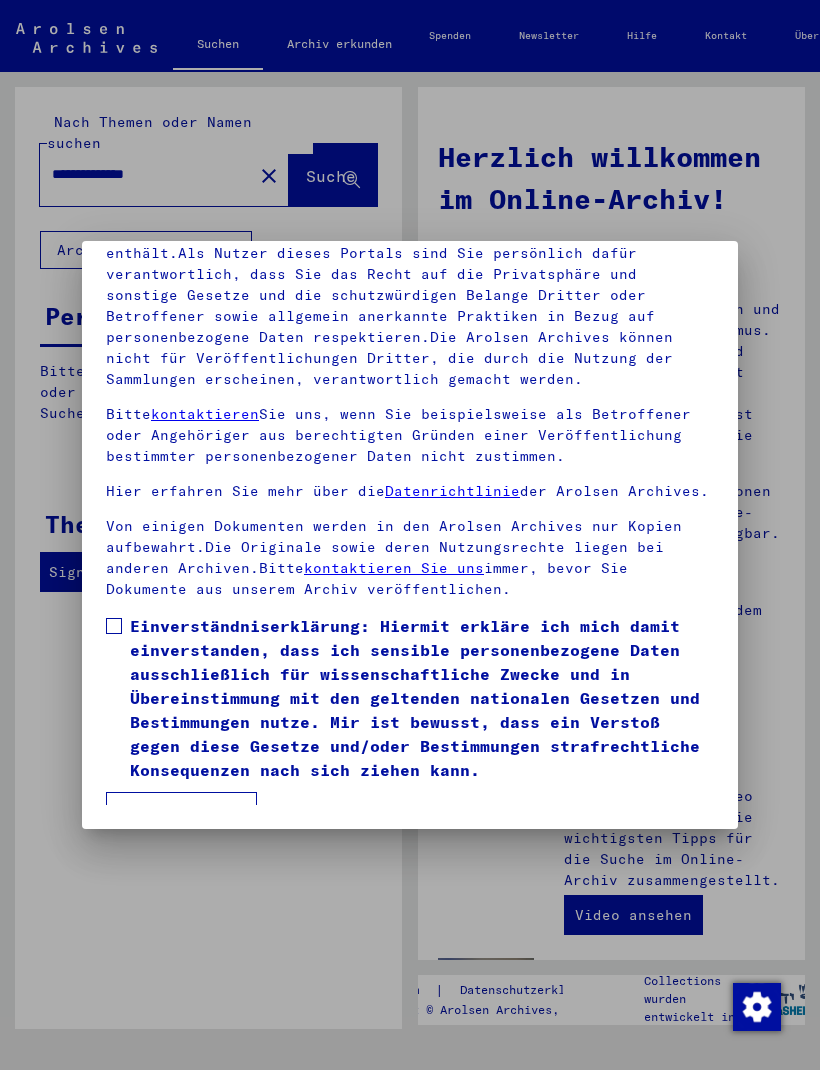scroll, scrollTop: 263, scrollLeft: 0, axis: vertical 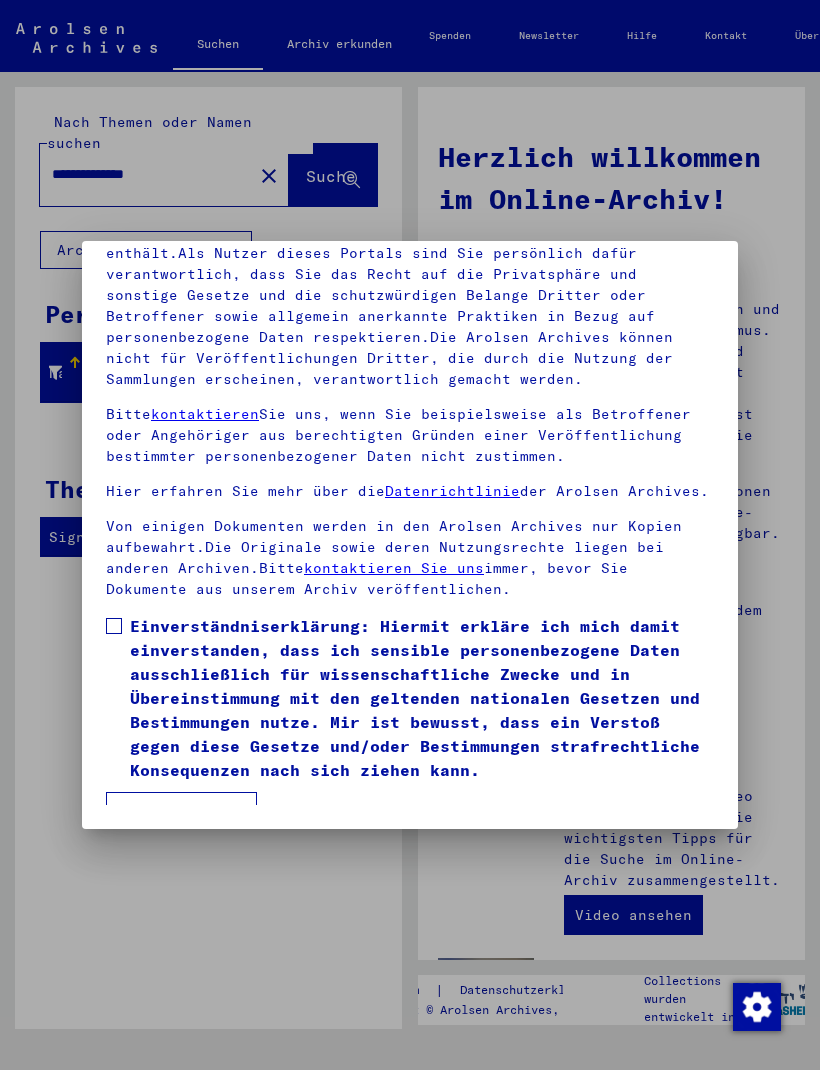 click at bounding box center (114, 626) 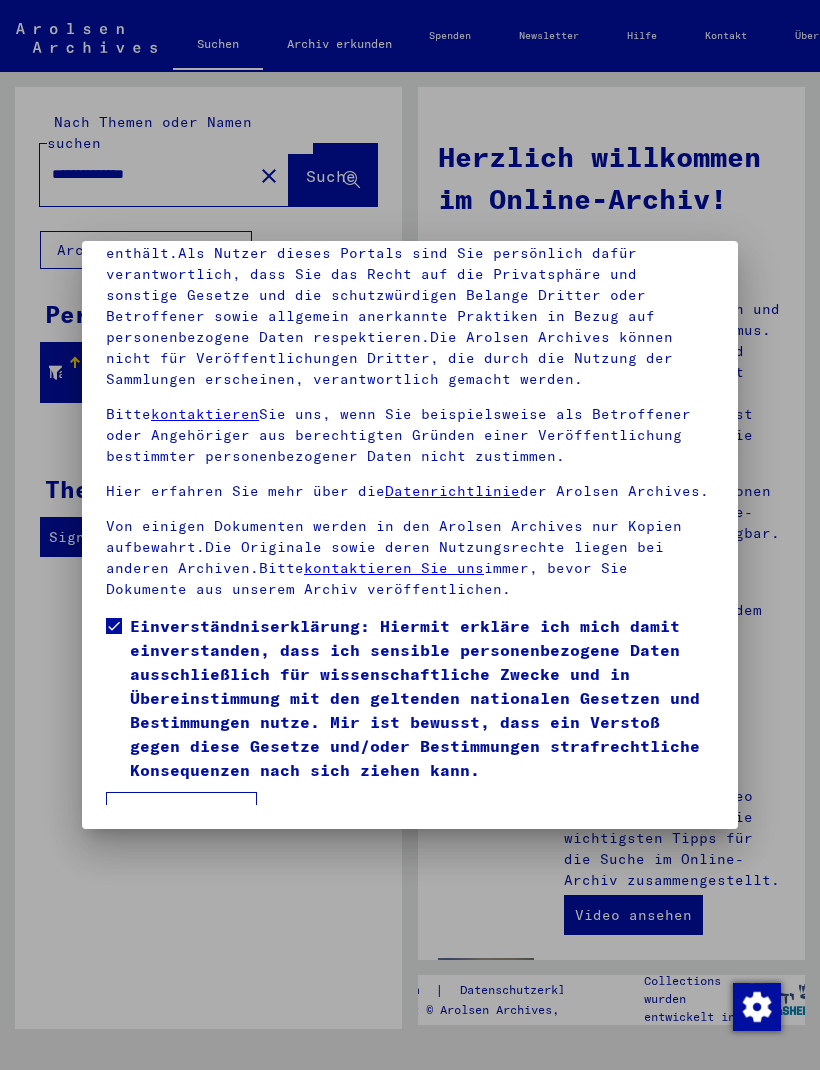 click on "Ich stimme zu" at bounding box center [181, 811] 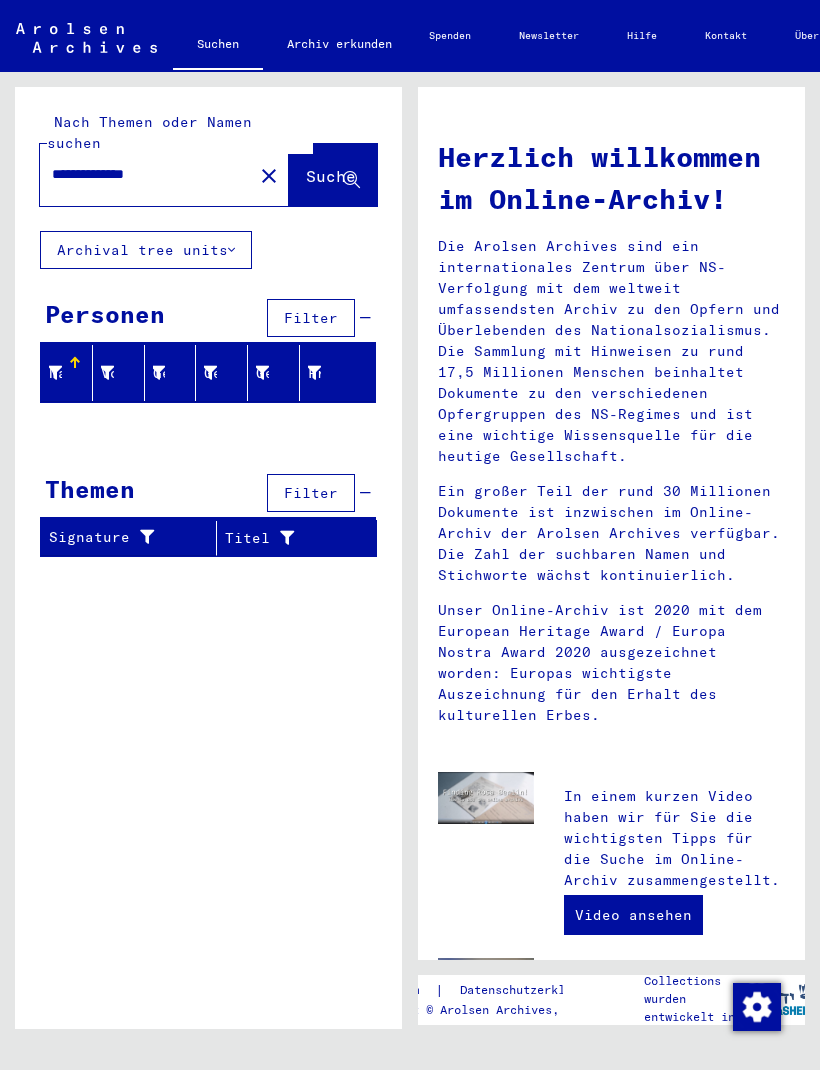 click on "**********" at bounding box center (140, 174) 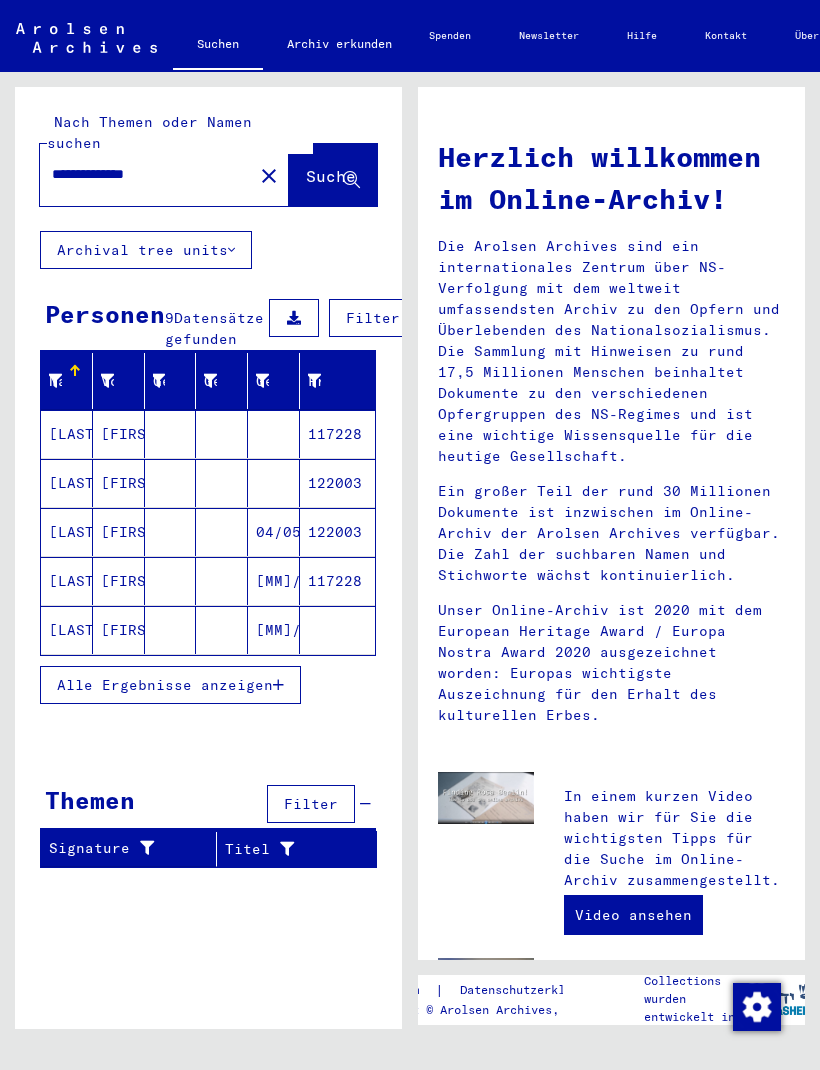 click on "[LAST]" at bounding box center (67, 434) 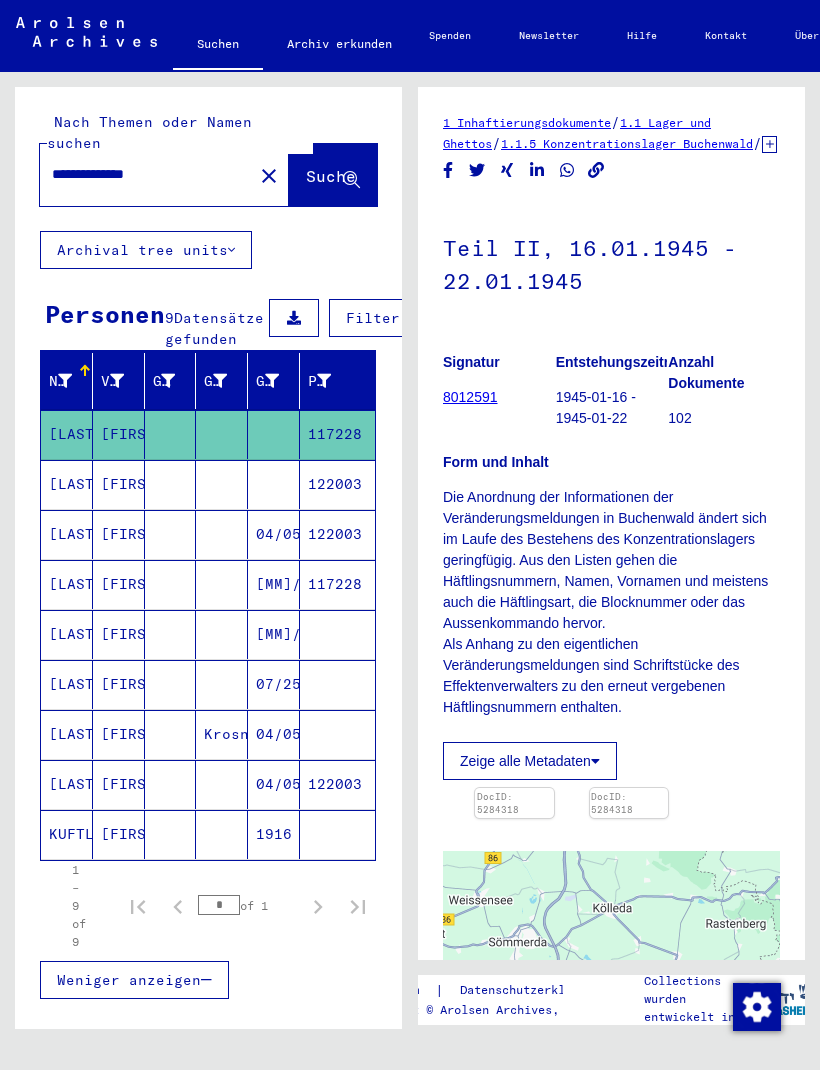 scroll, scrollTop: 0, scrollLeft: 0, axis: both 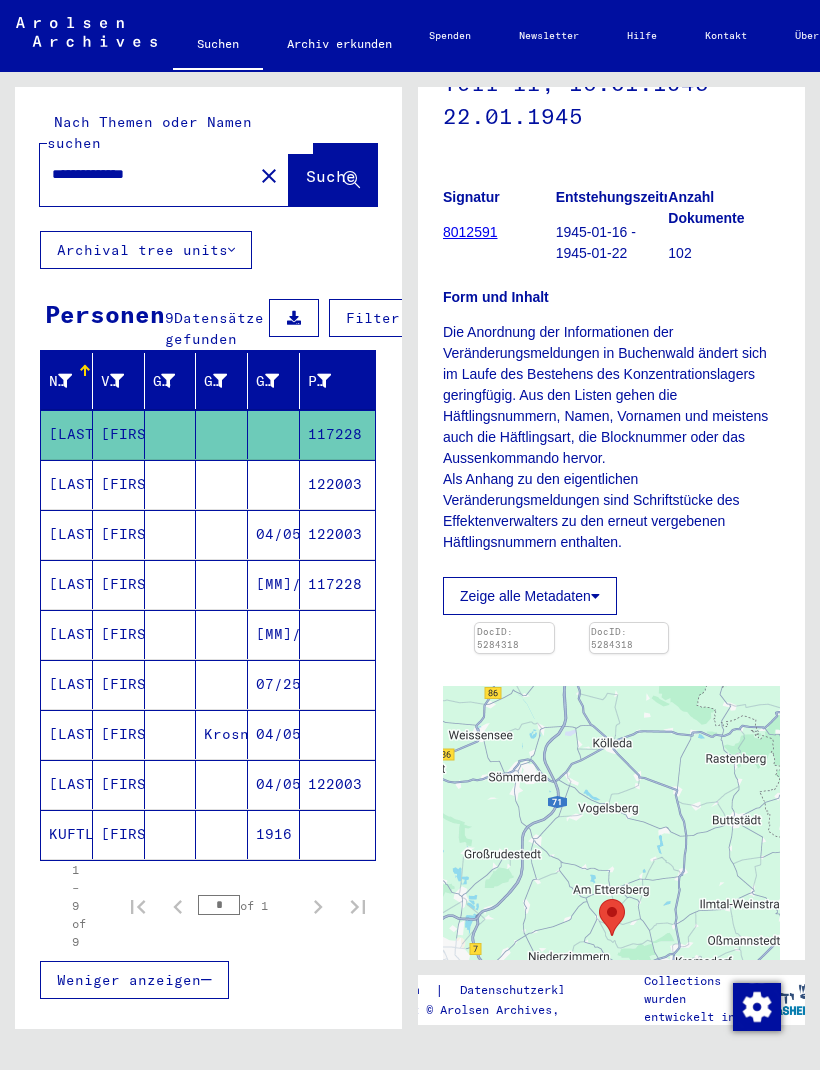 click at bounding box center [514, 623] 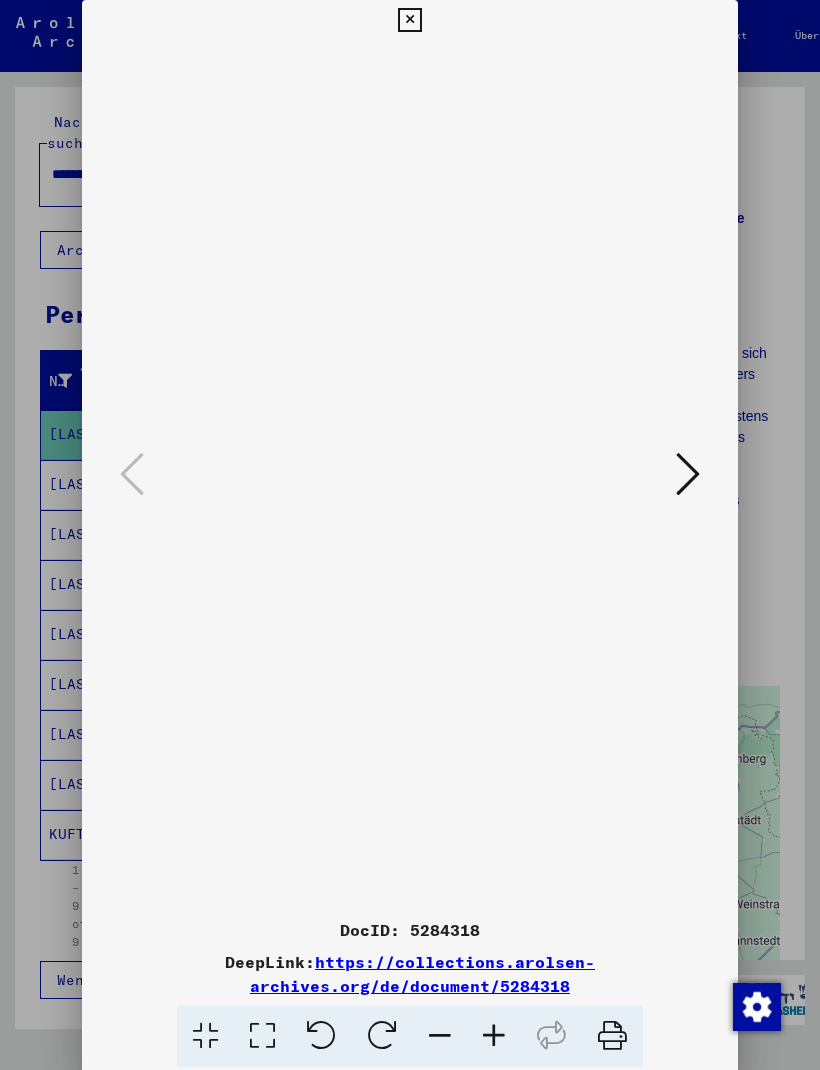 click at bounding box center (688, 474) 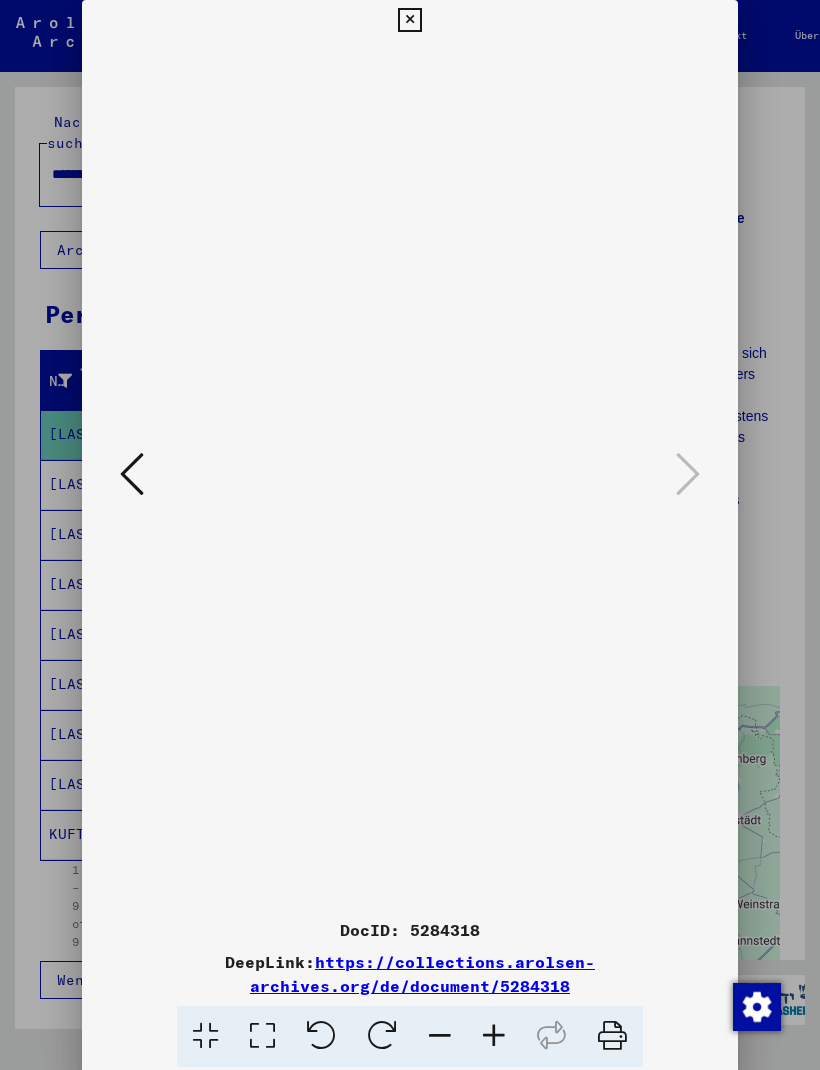 click at bounding box center [410, 535] 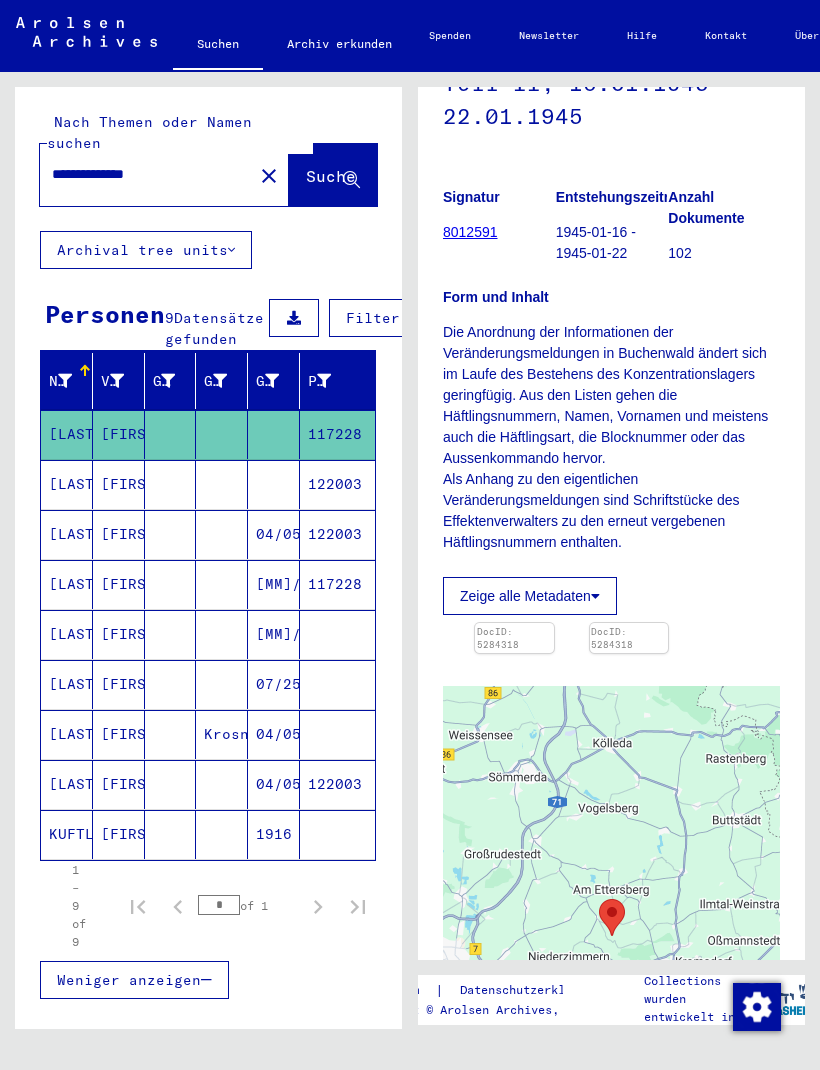 click on "[LAST]" at bounding box center [67, 434] 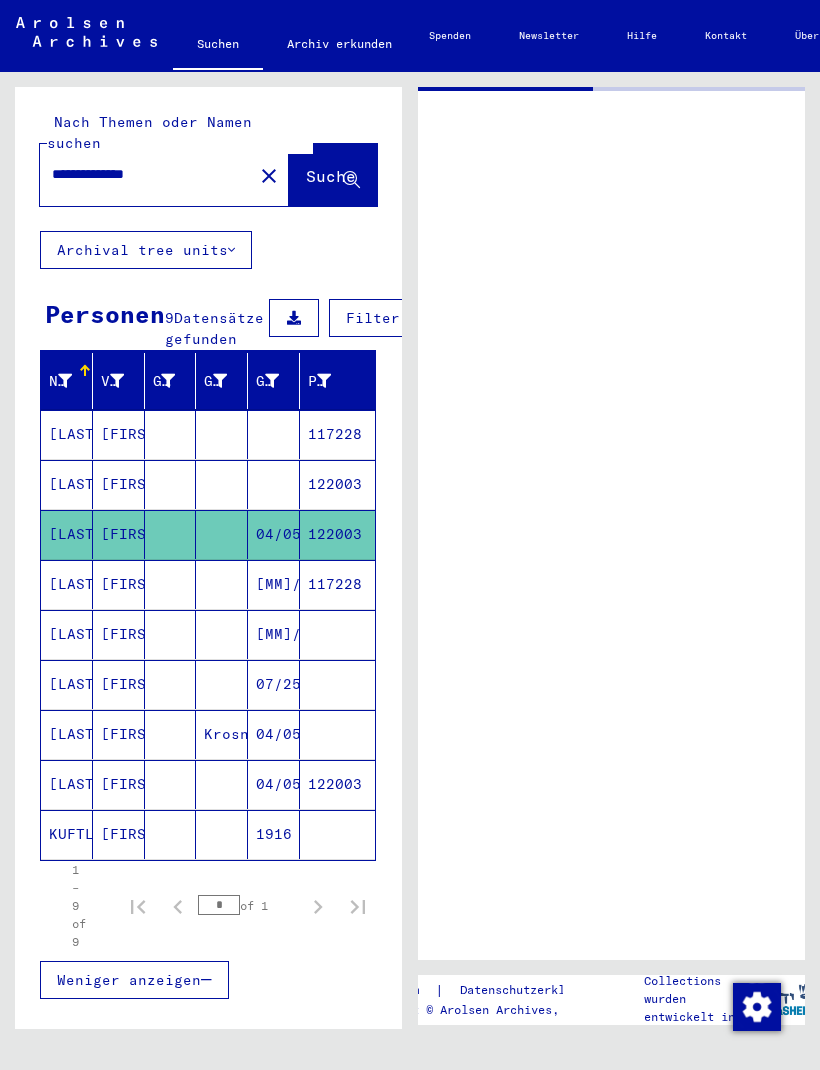 scroll, scrollTop: 0, scrollLeft: 0, axis: both 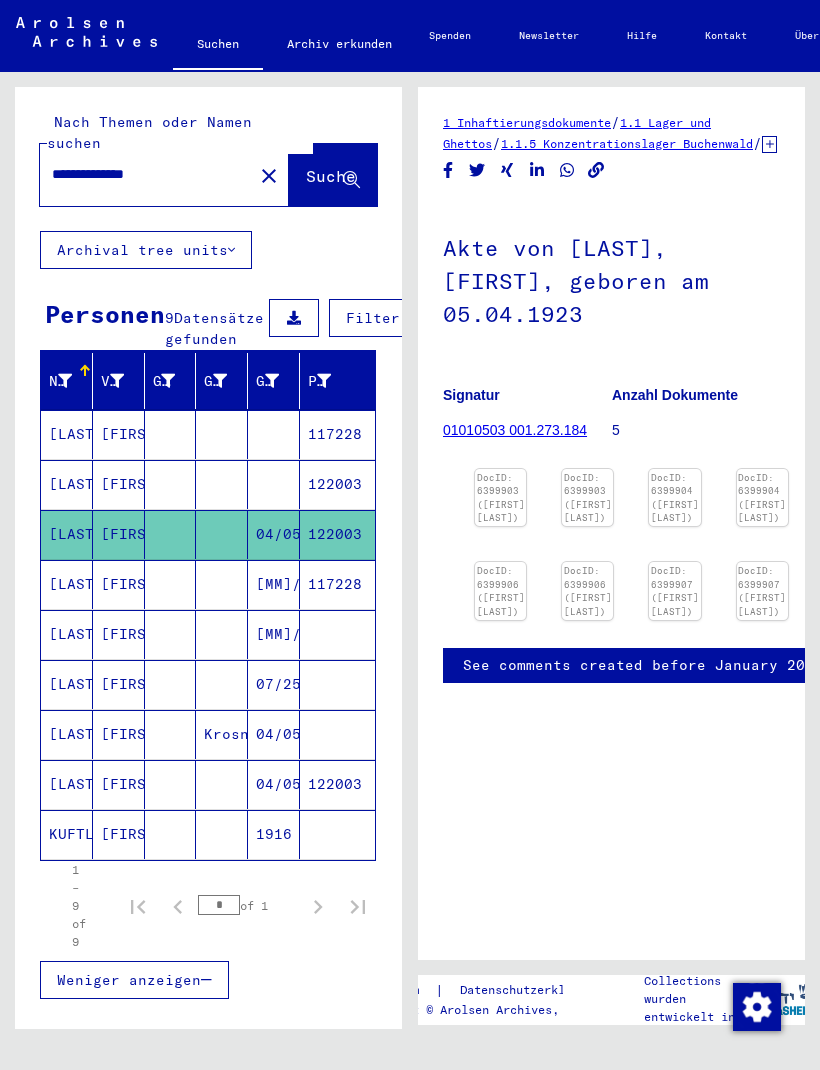 click at bounding box center (500, 469) 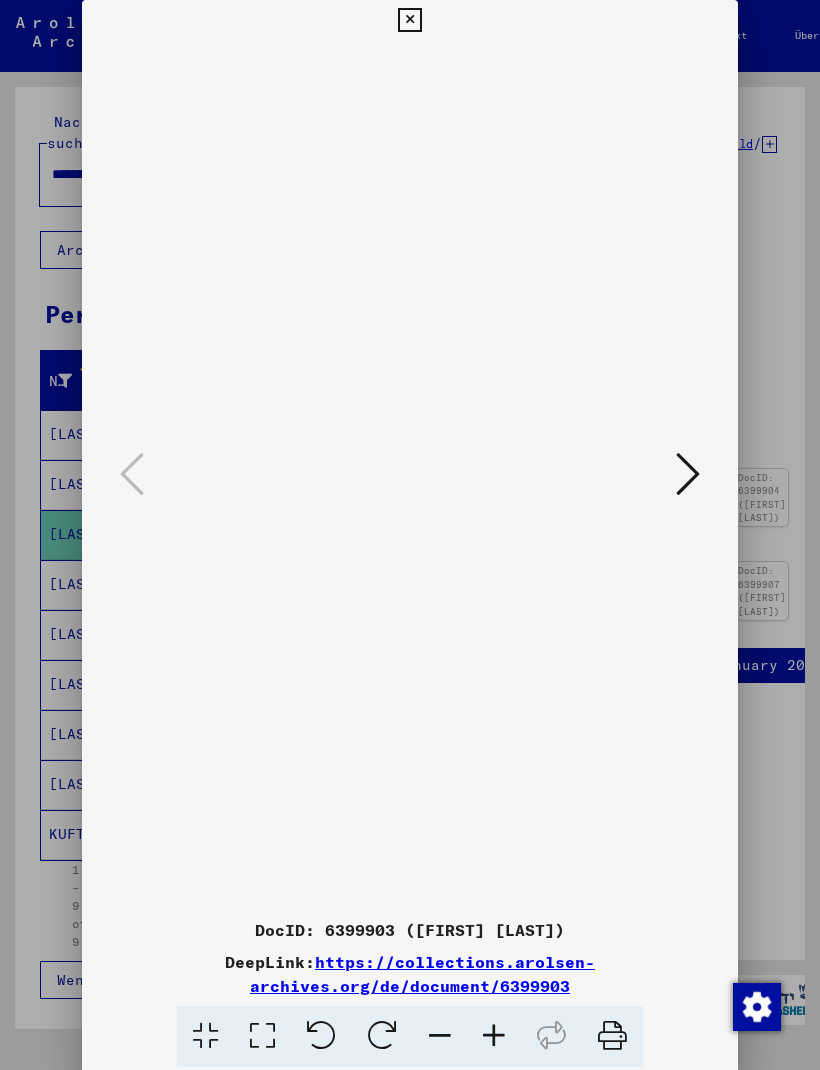 click at bounding box center [409, 20] 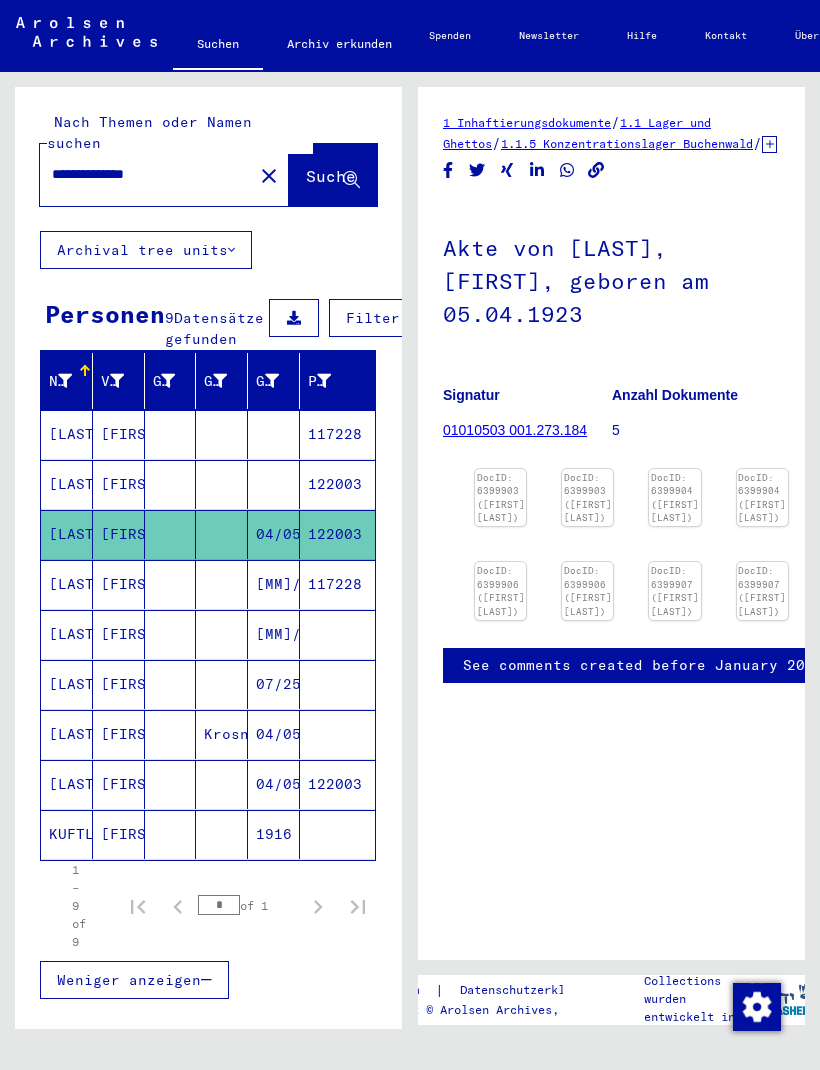 click at bounding box center (500, 469) 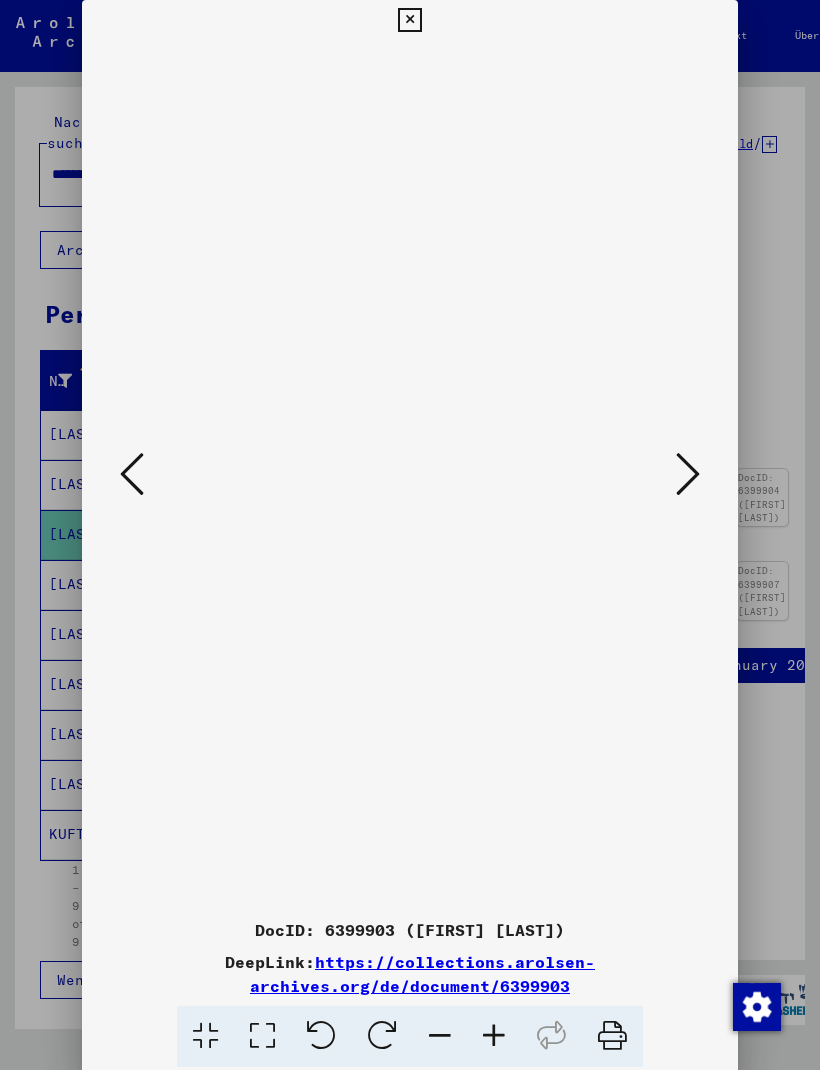 click at bounding box center [688, 474] 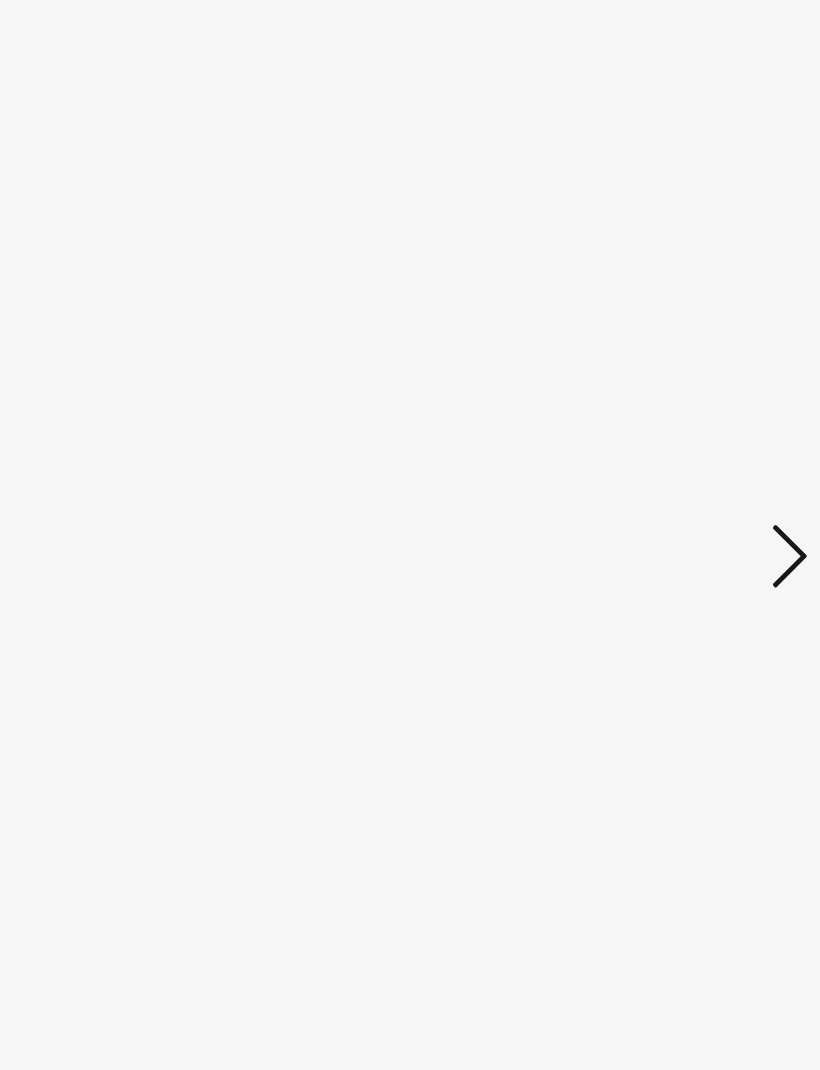 click at bounding box center [688, 474] 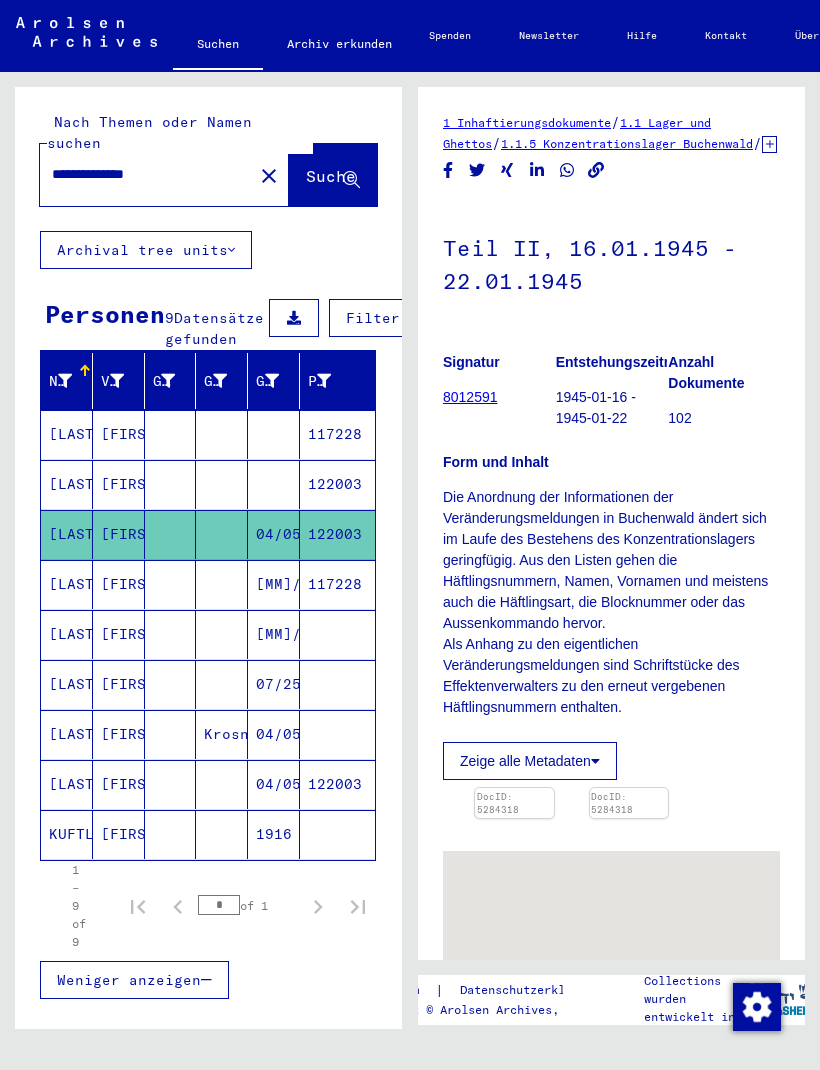 scroll, scrollTop: 0, scrollLeft: 0, axis: both 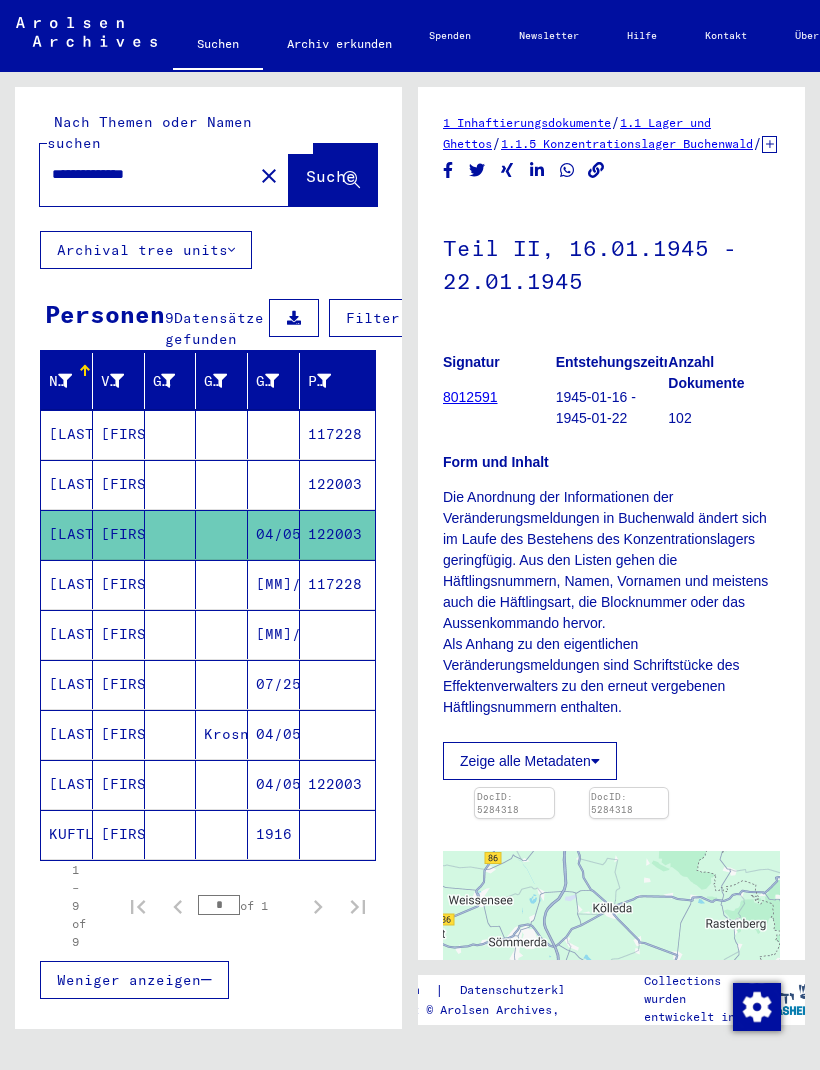 click on "[FIRST]" at bounding box center (119, 434) 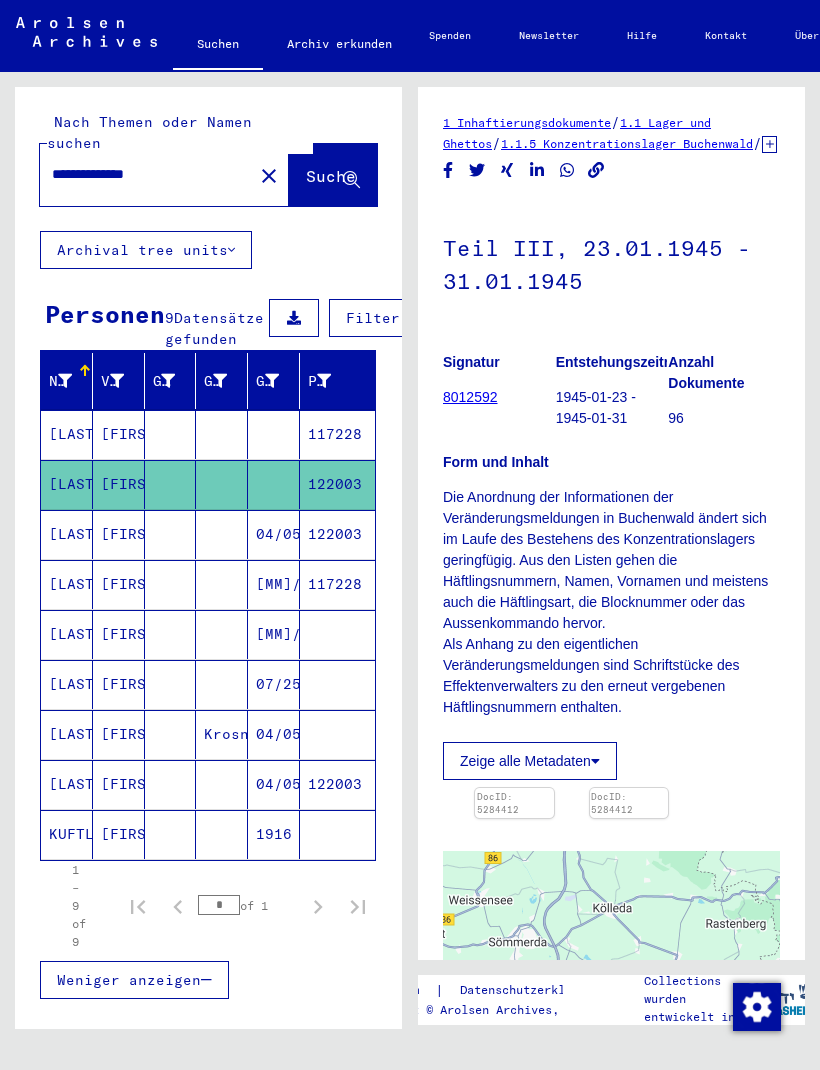 scroll, scrollTop: 0, scrollLeft: 0, axis: both 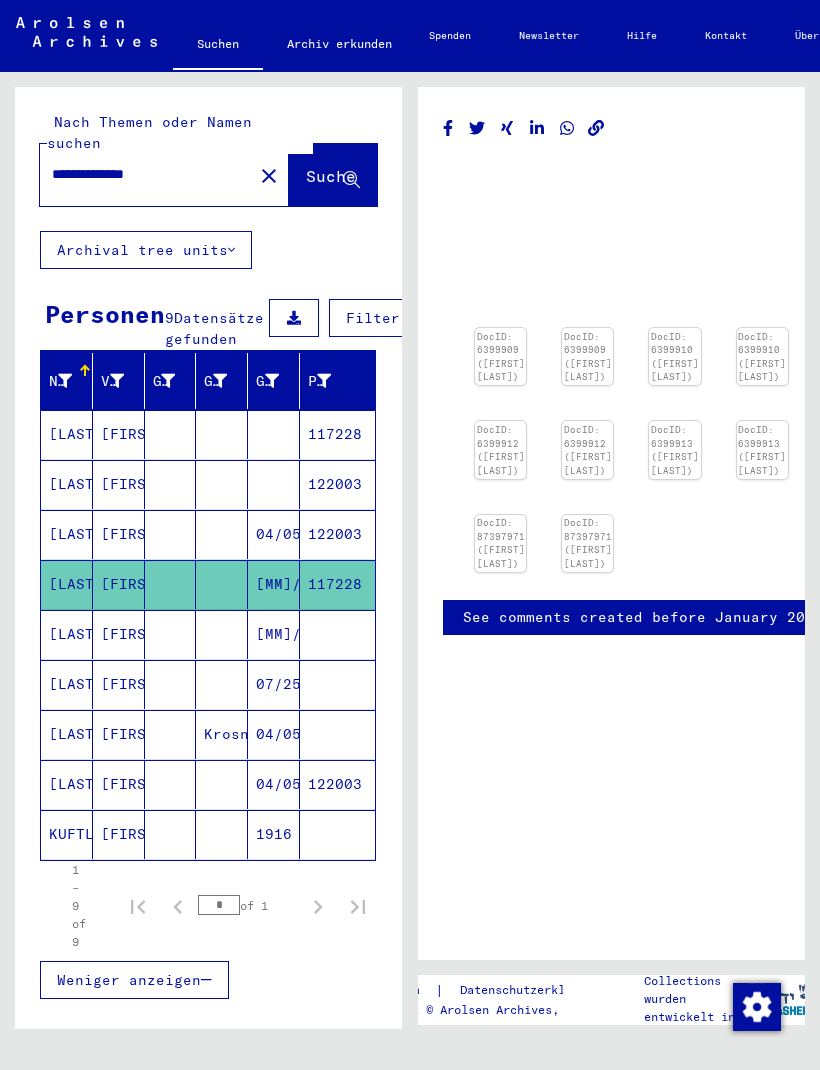 click at bounding box center [500, 328] 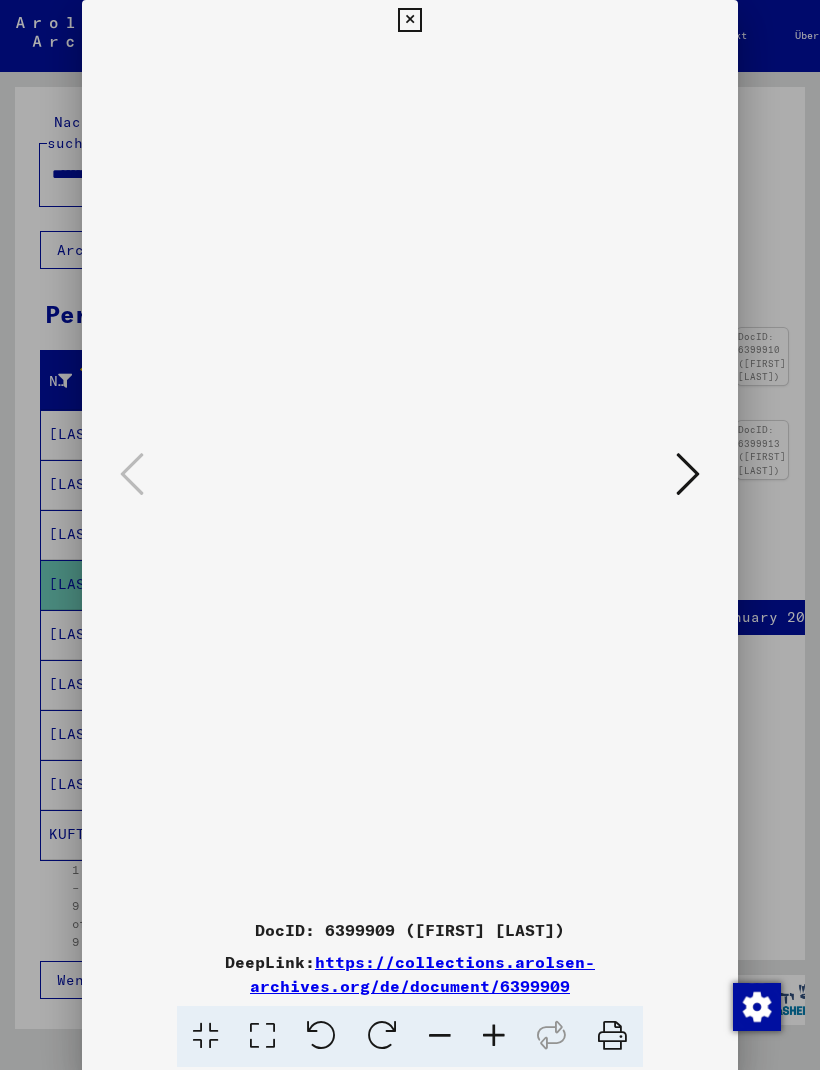 click at bounding box center [688, 474] 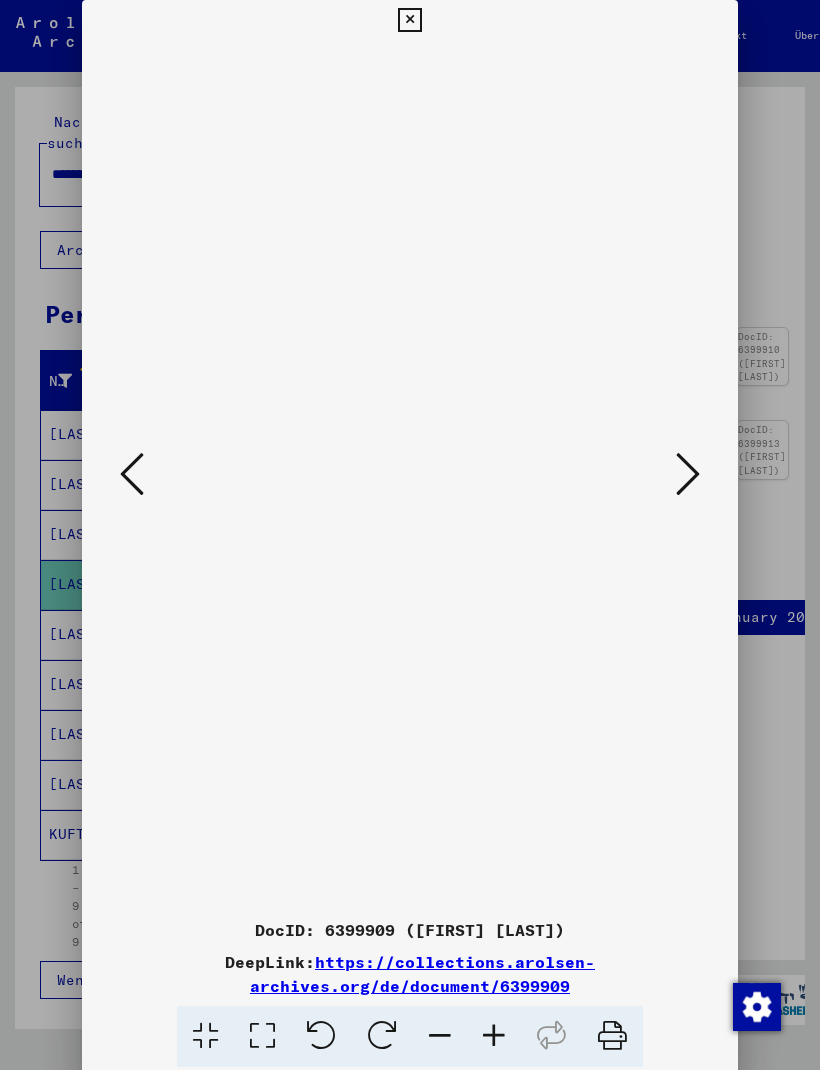 click at bounding box center (688, 474) 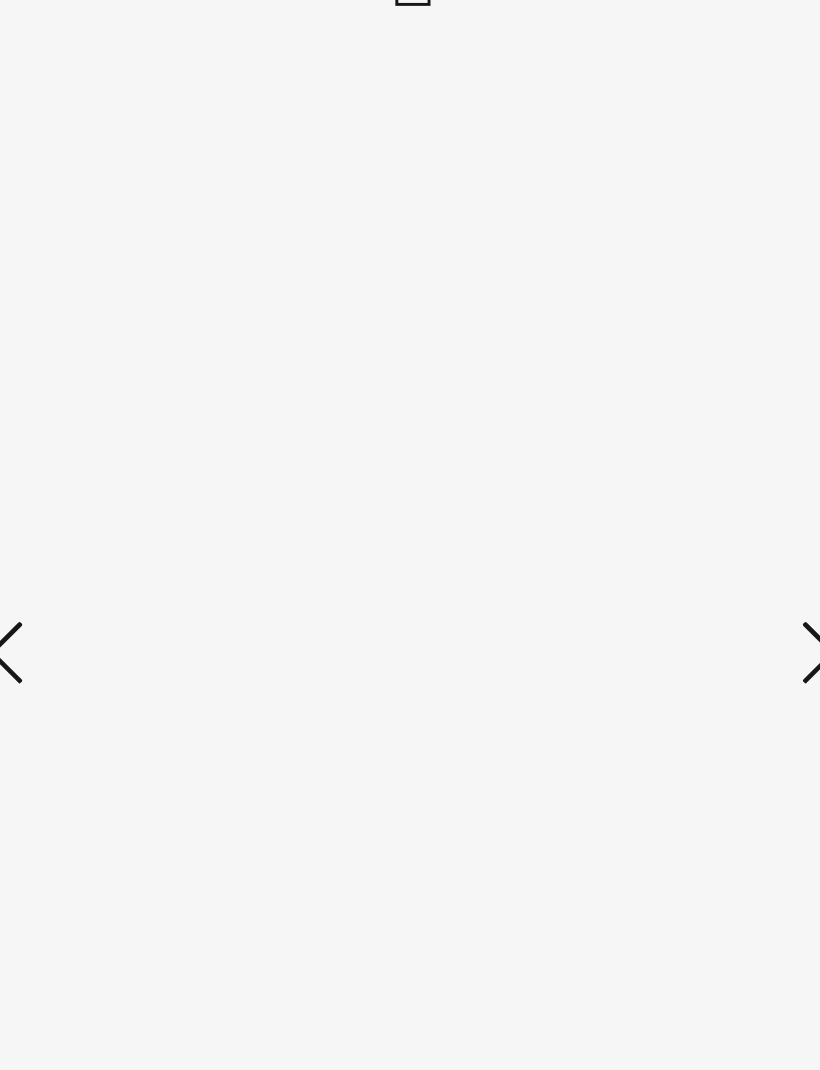 click at bounding box center (688, 474) 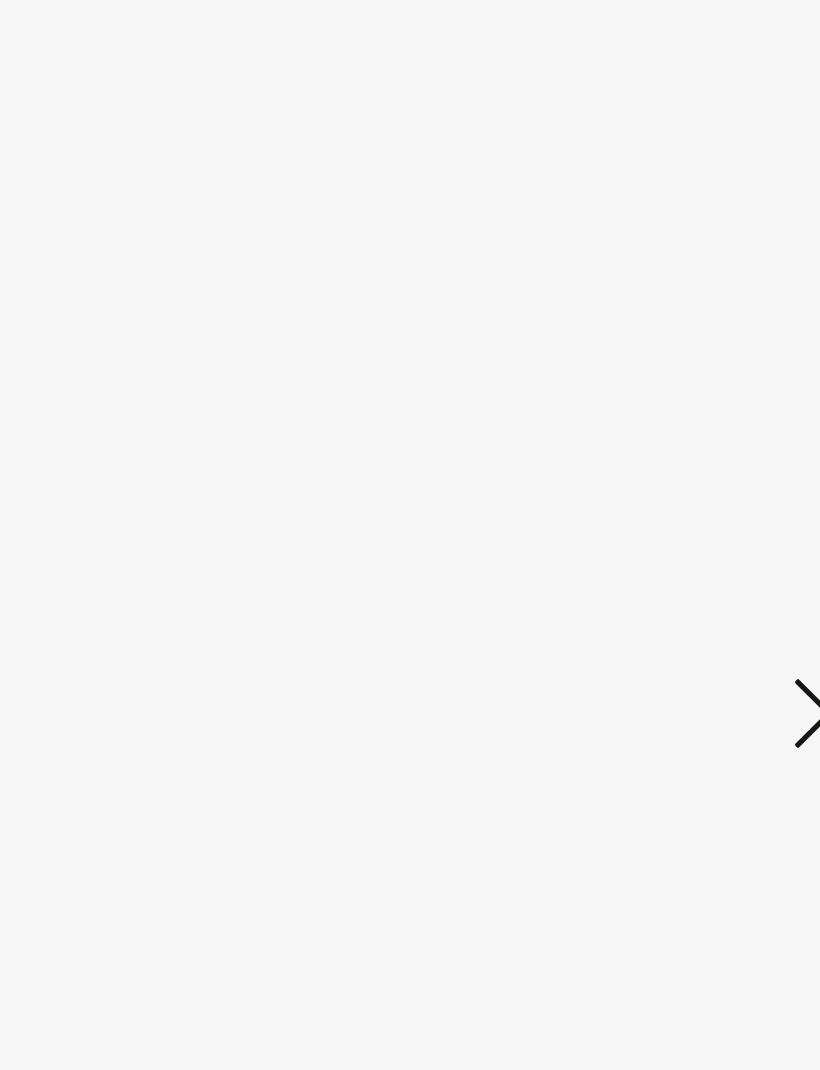 click at bounding box center (688, 474) 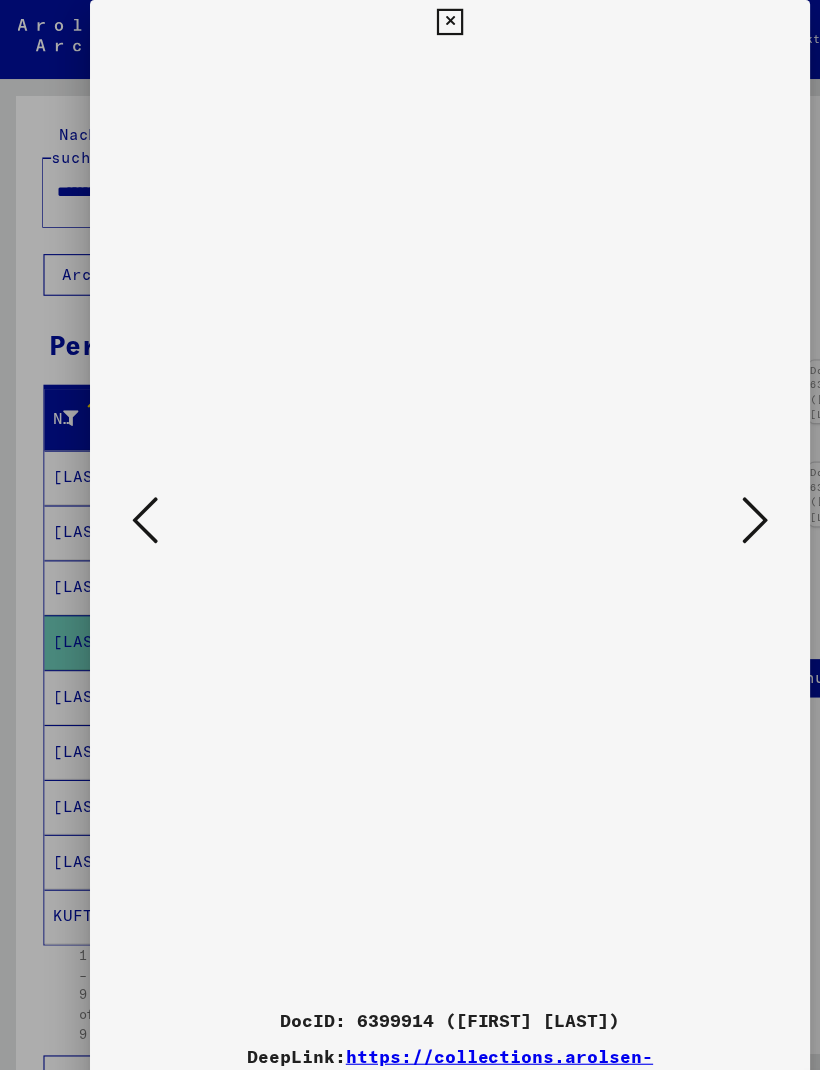 click at bounding box center [688, 474] 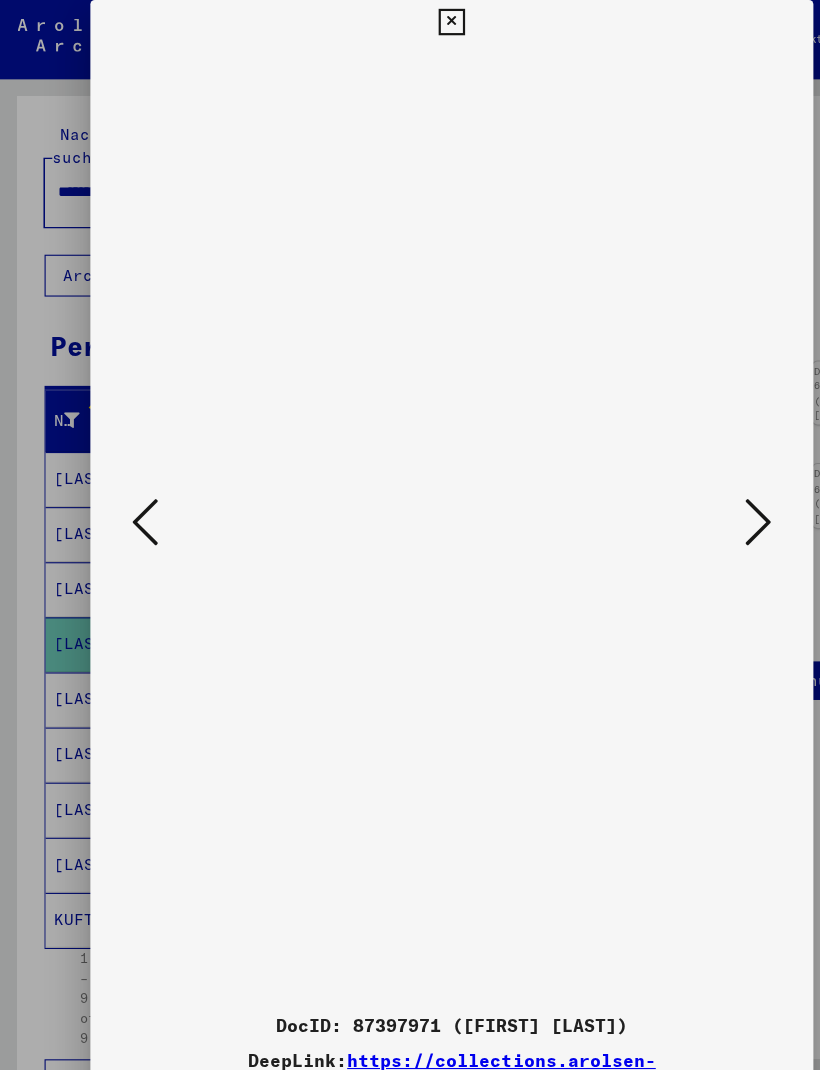 click at bounding box center (688, 474) 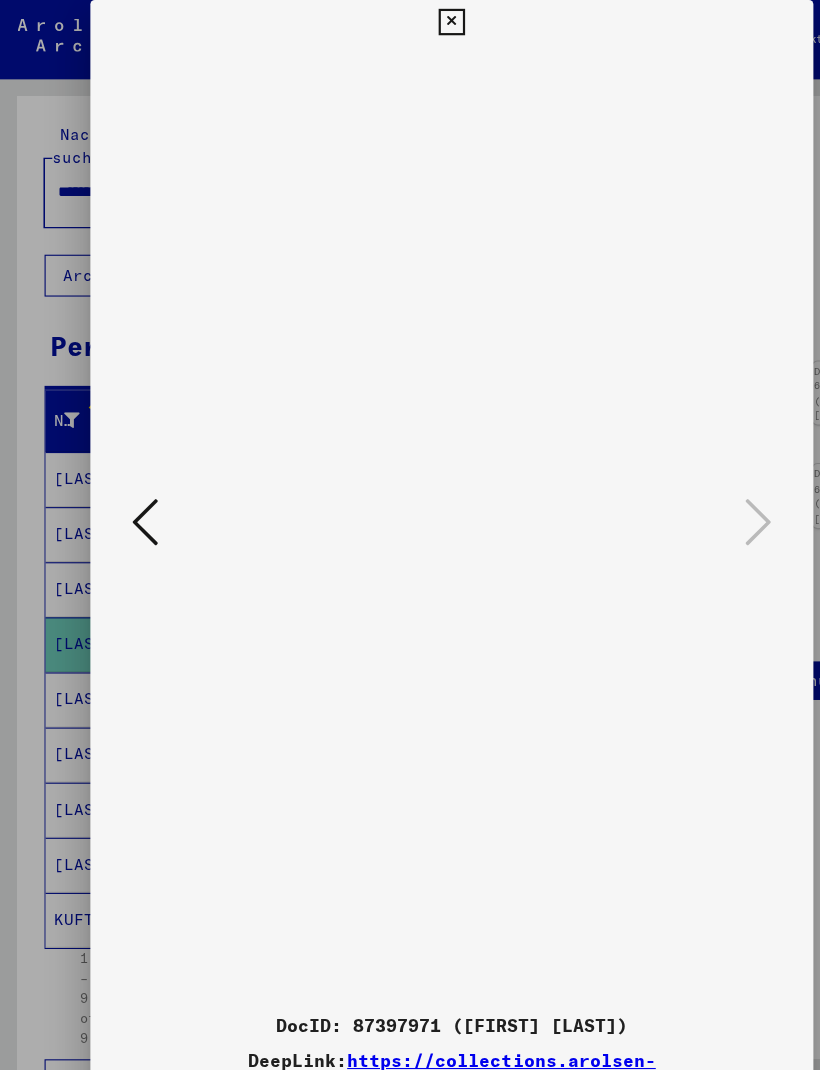 click at bounding box center (409, 20) 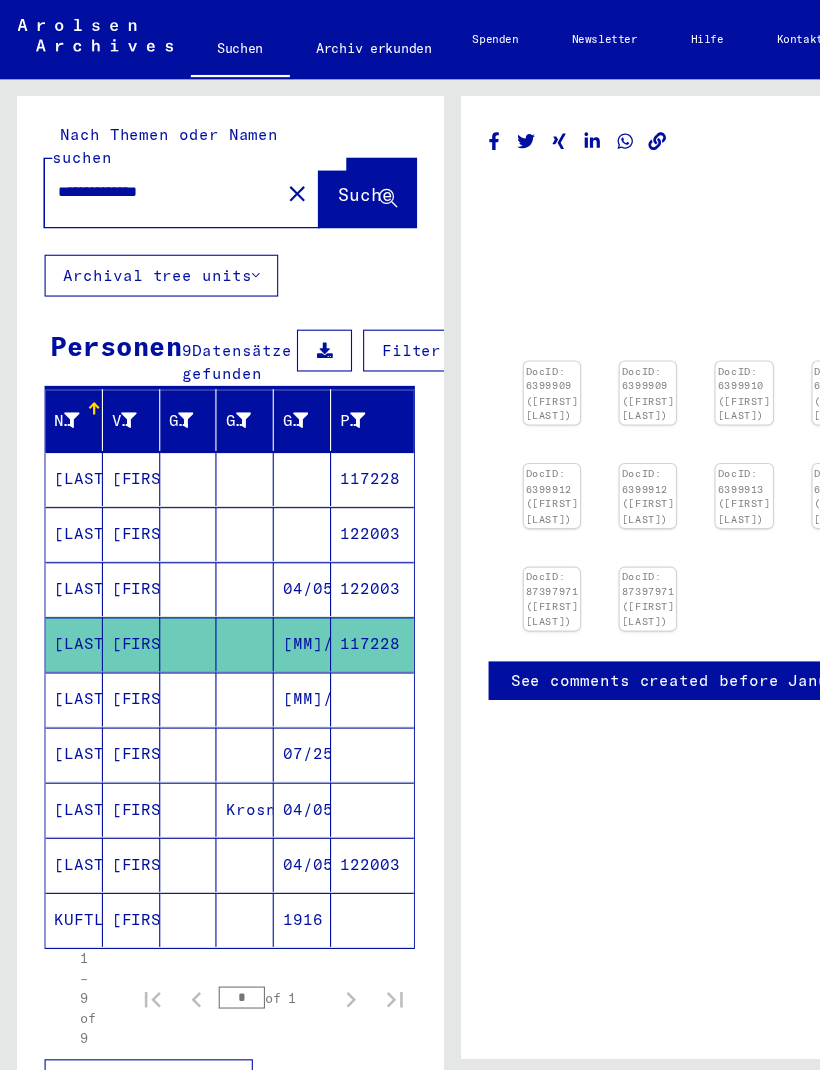 click at bounding box center [171, 434] 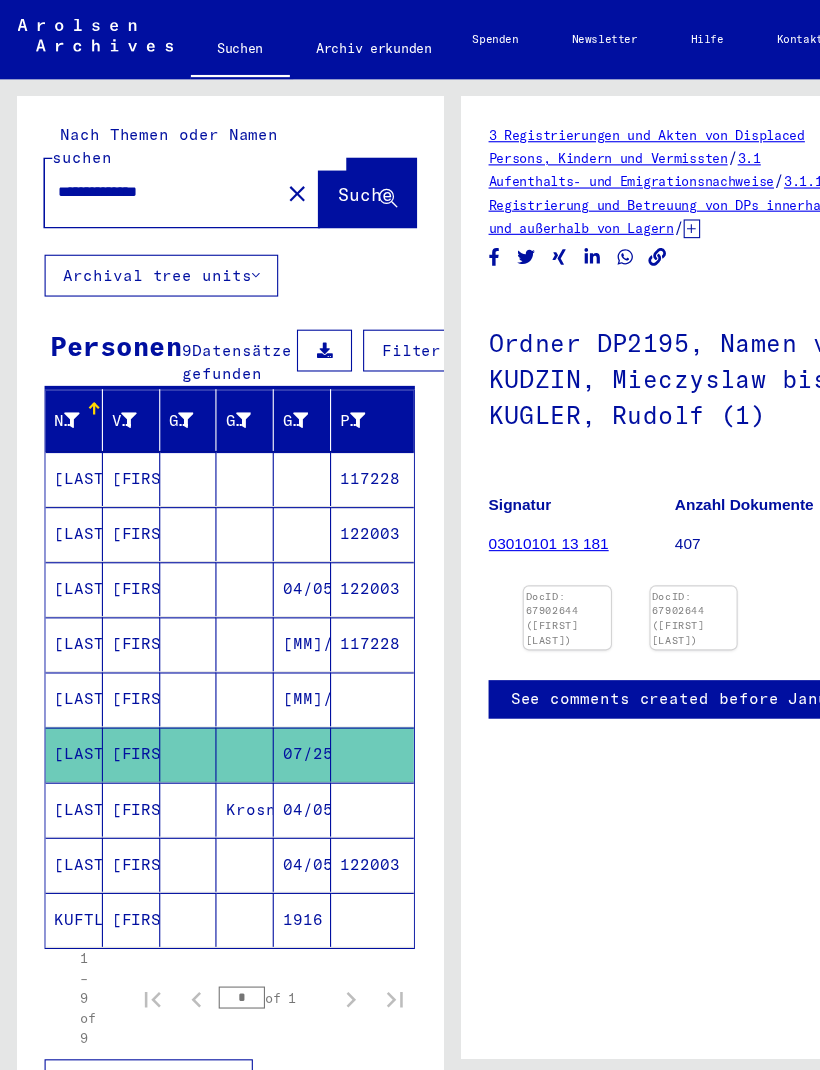 scroll, scrollTop: 0, scrollLeft: 0, axis: both 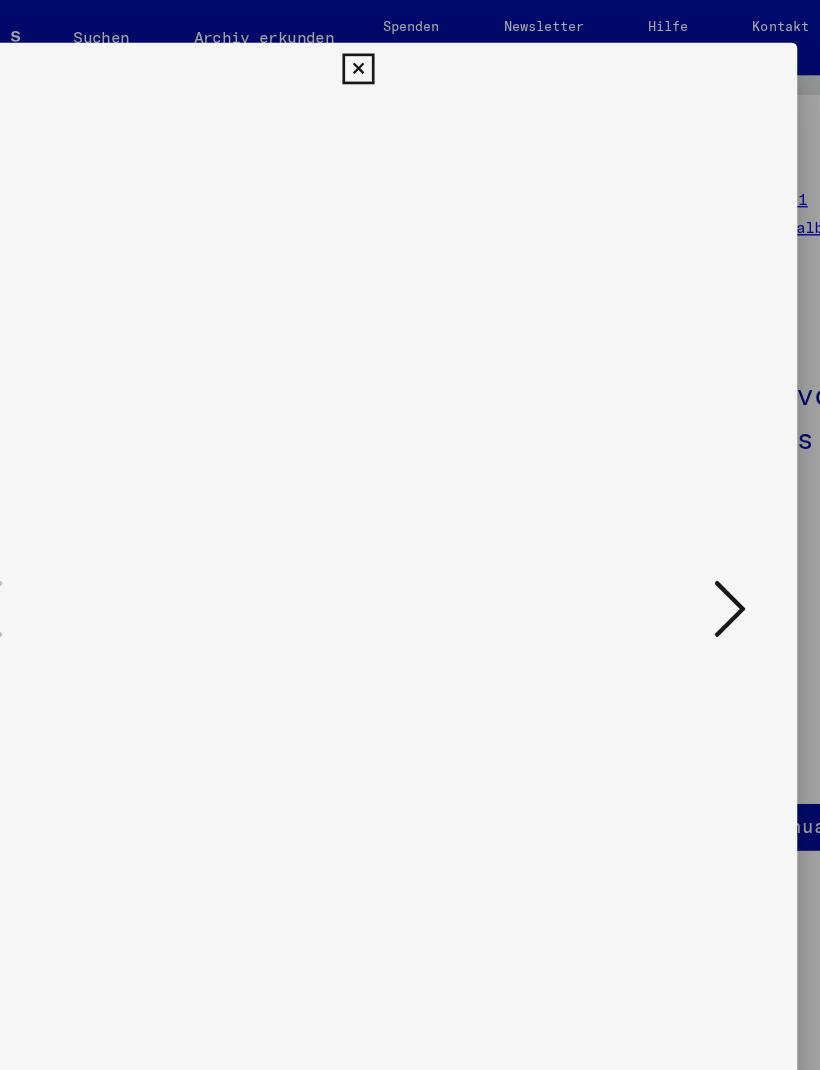 click at bounding box center [688, 471] 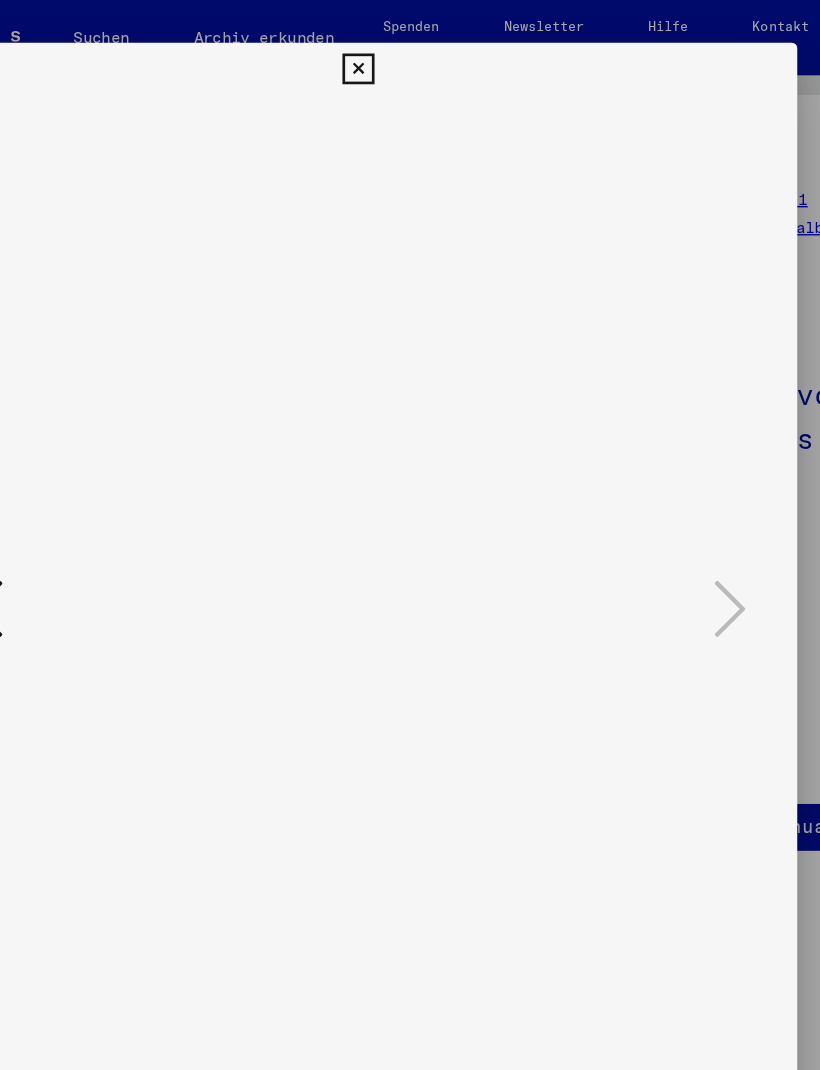 click at bounding box center [410, 473] 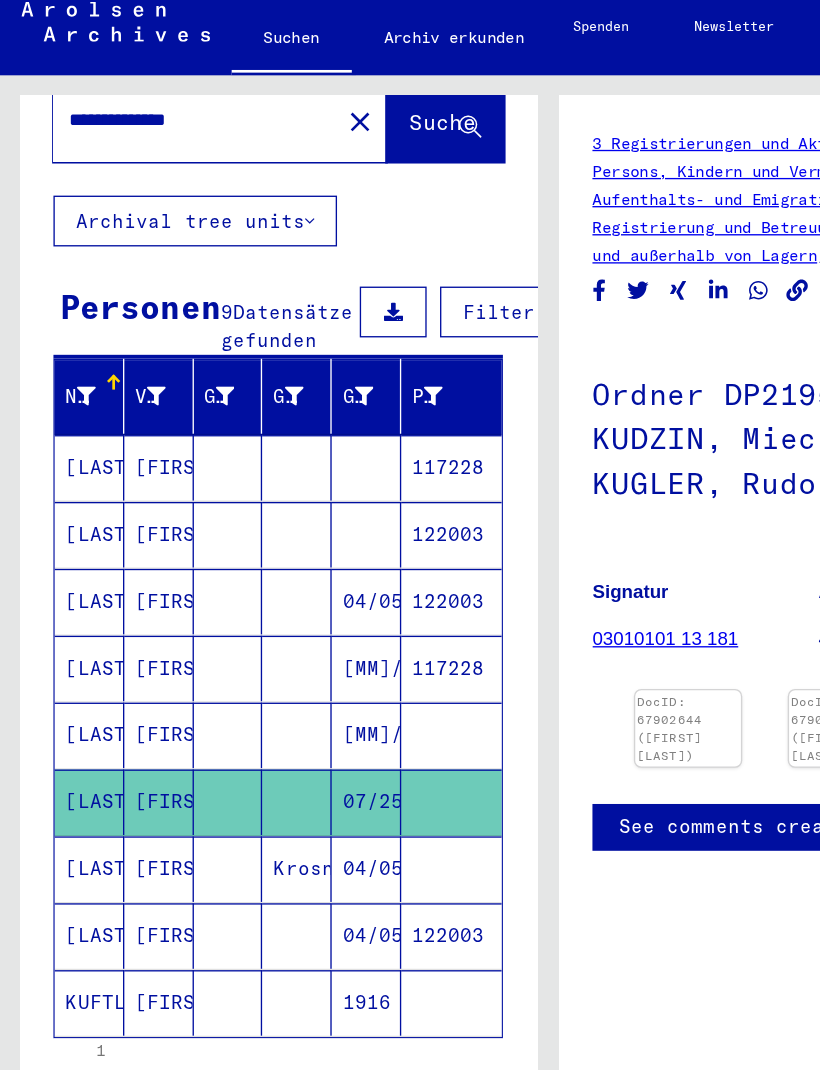 scroll, scrollTop: 57, scrollLeft: 0, axis: vertical 